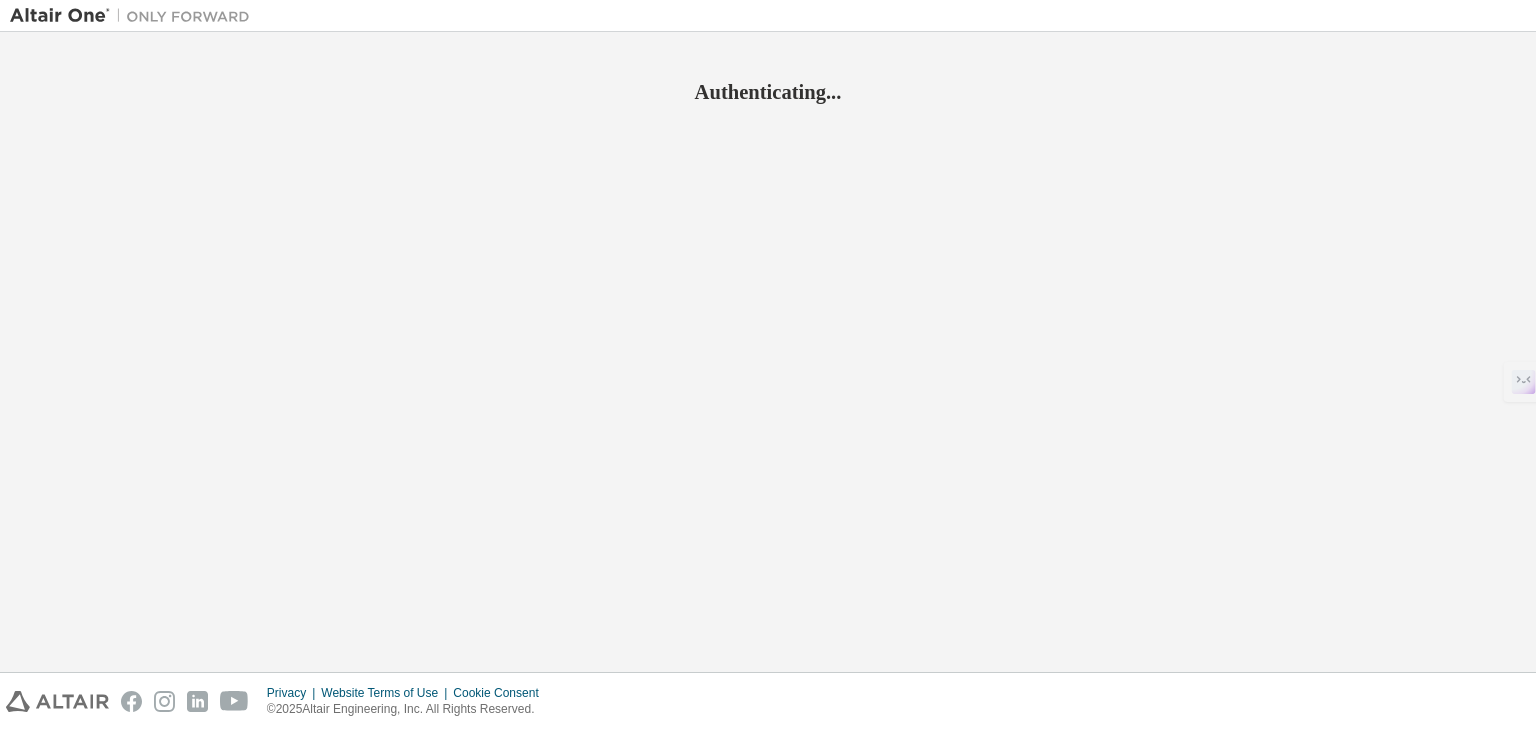 scroll, scrollTop: 0, scrollLeft: 0, axis: both 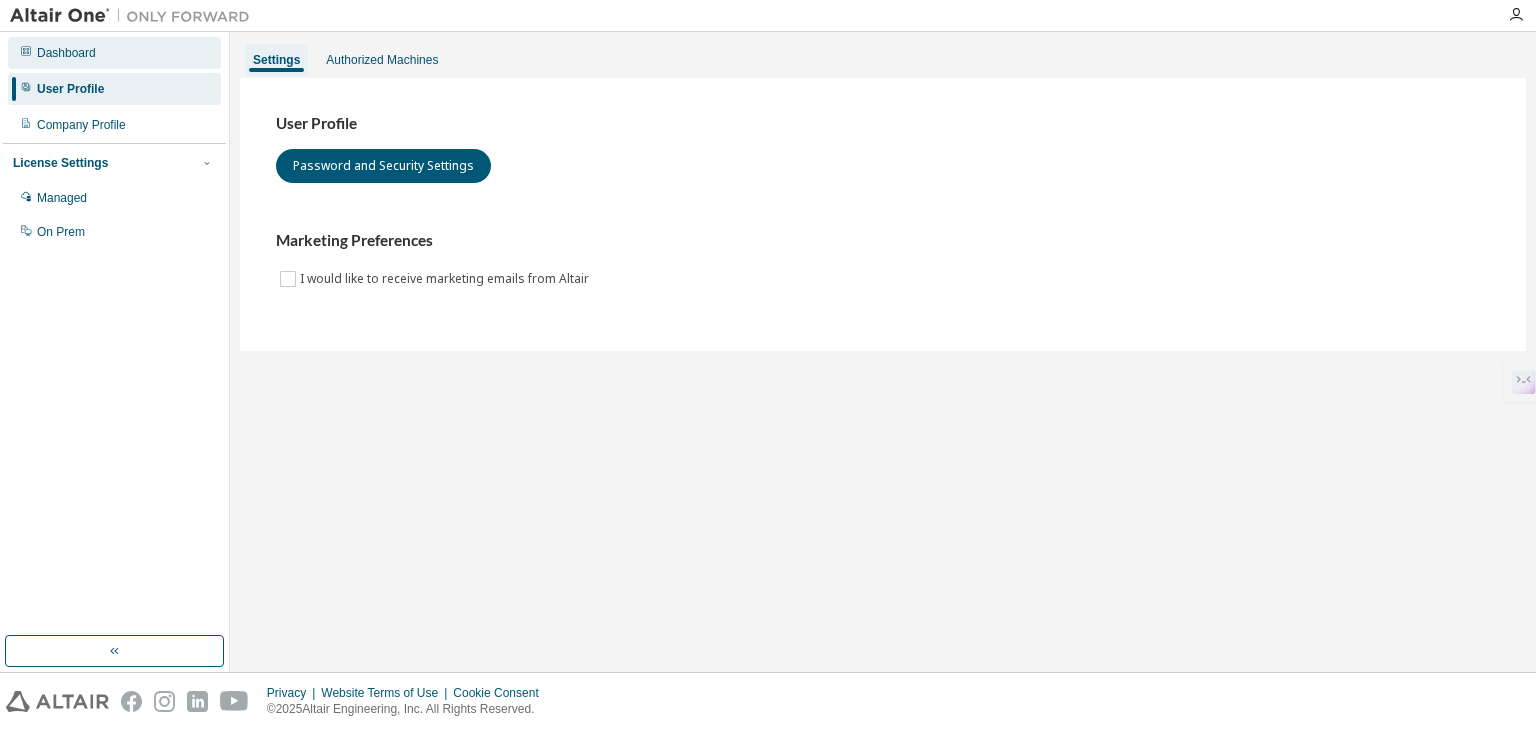 click on "Dashboard" at bounding box center (66, 53) 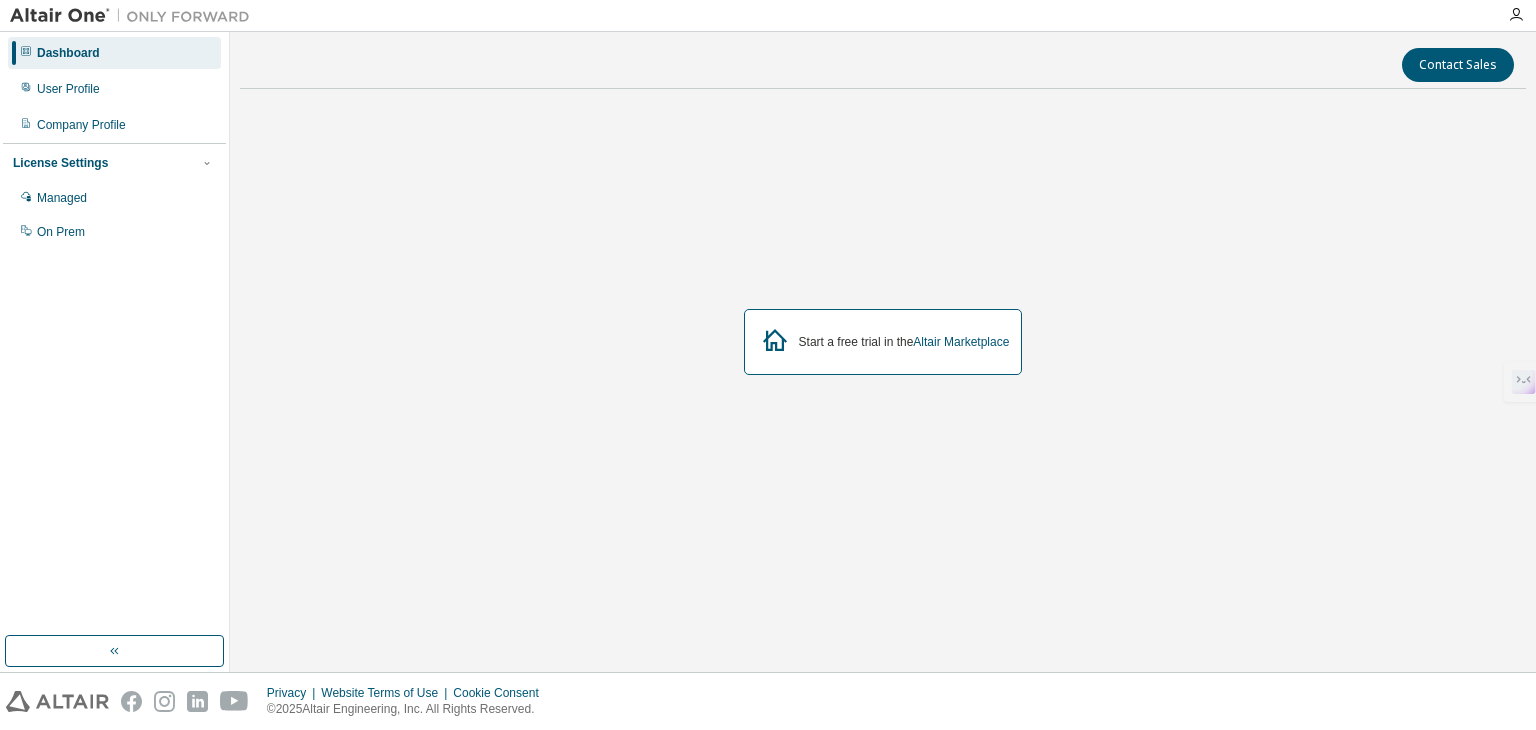 click on "Start a free trial in the  Altair Marketplace" at bounding box center (904, 342) 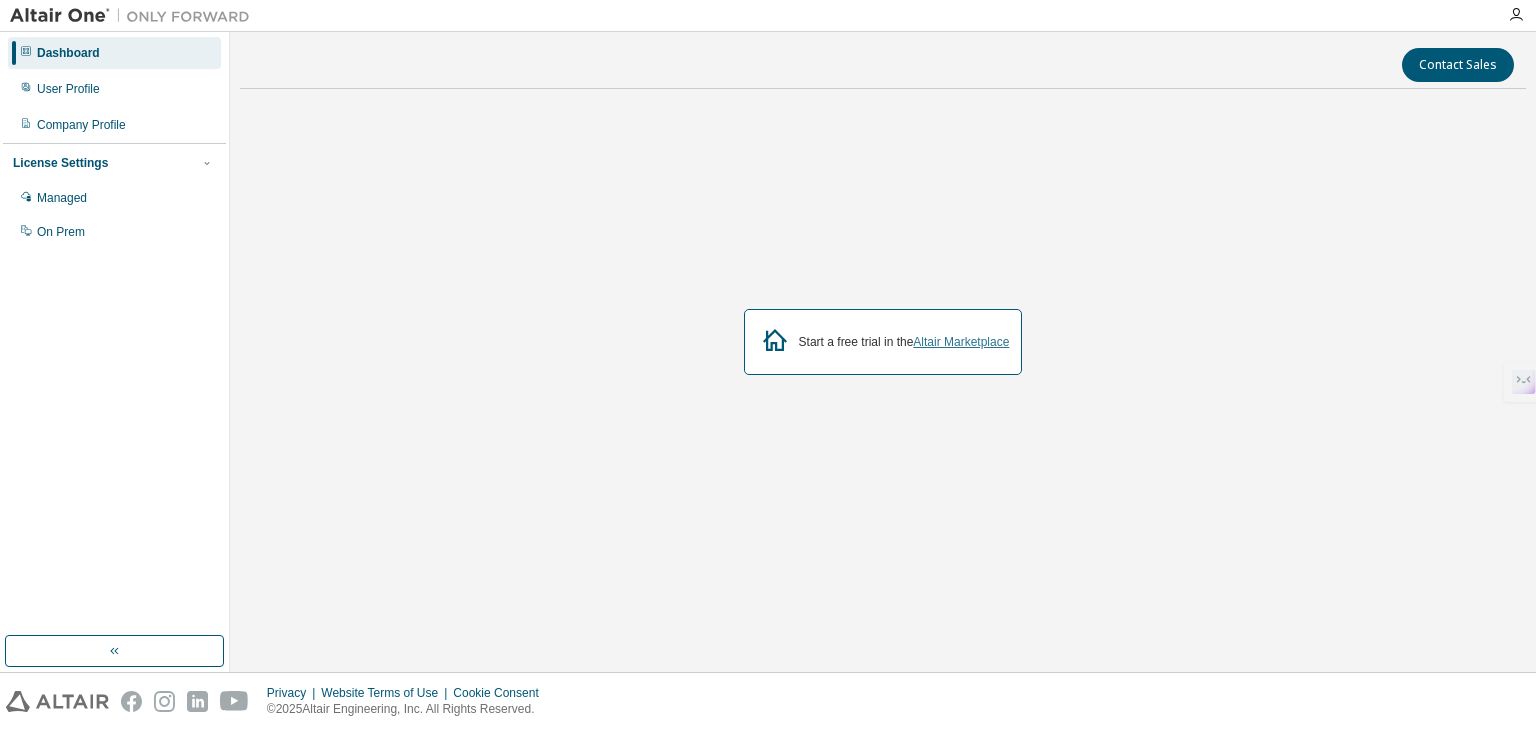 click on "Altair Marketplace" at bounding box center (961, 342) 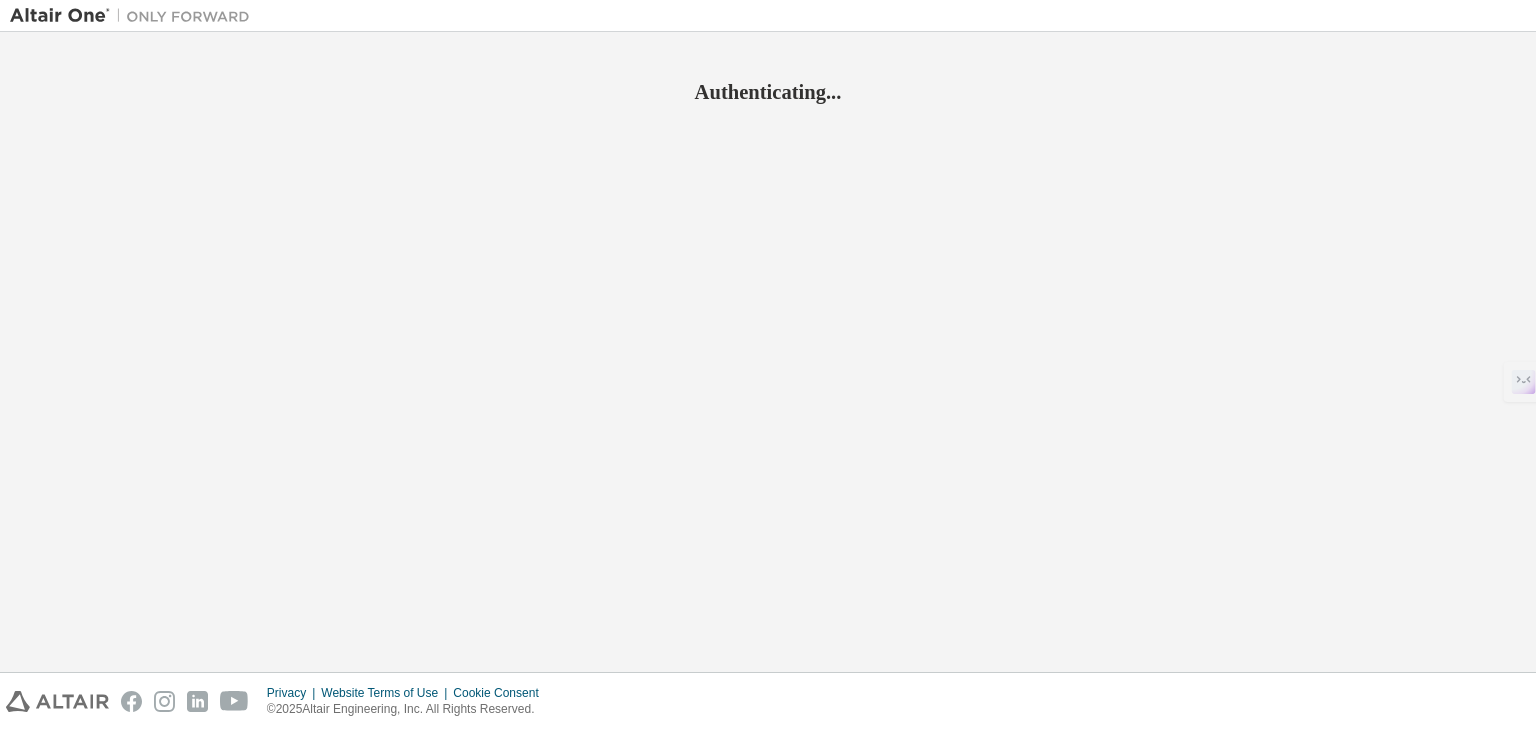 scroll, scrollTop: 0, scrollLeft: 0, axis: both 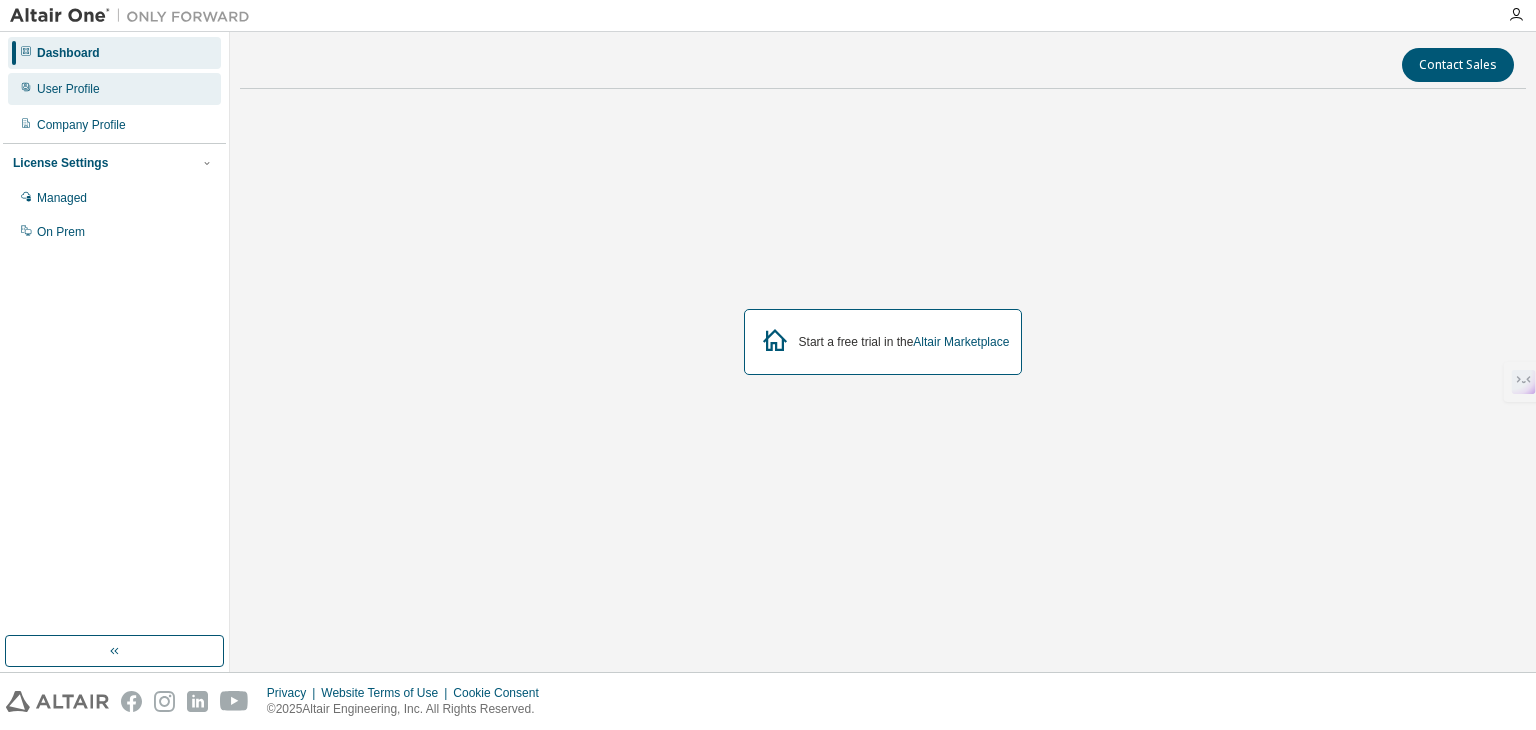 click on "User Profile" at bounding box center [114, 89] 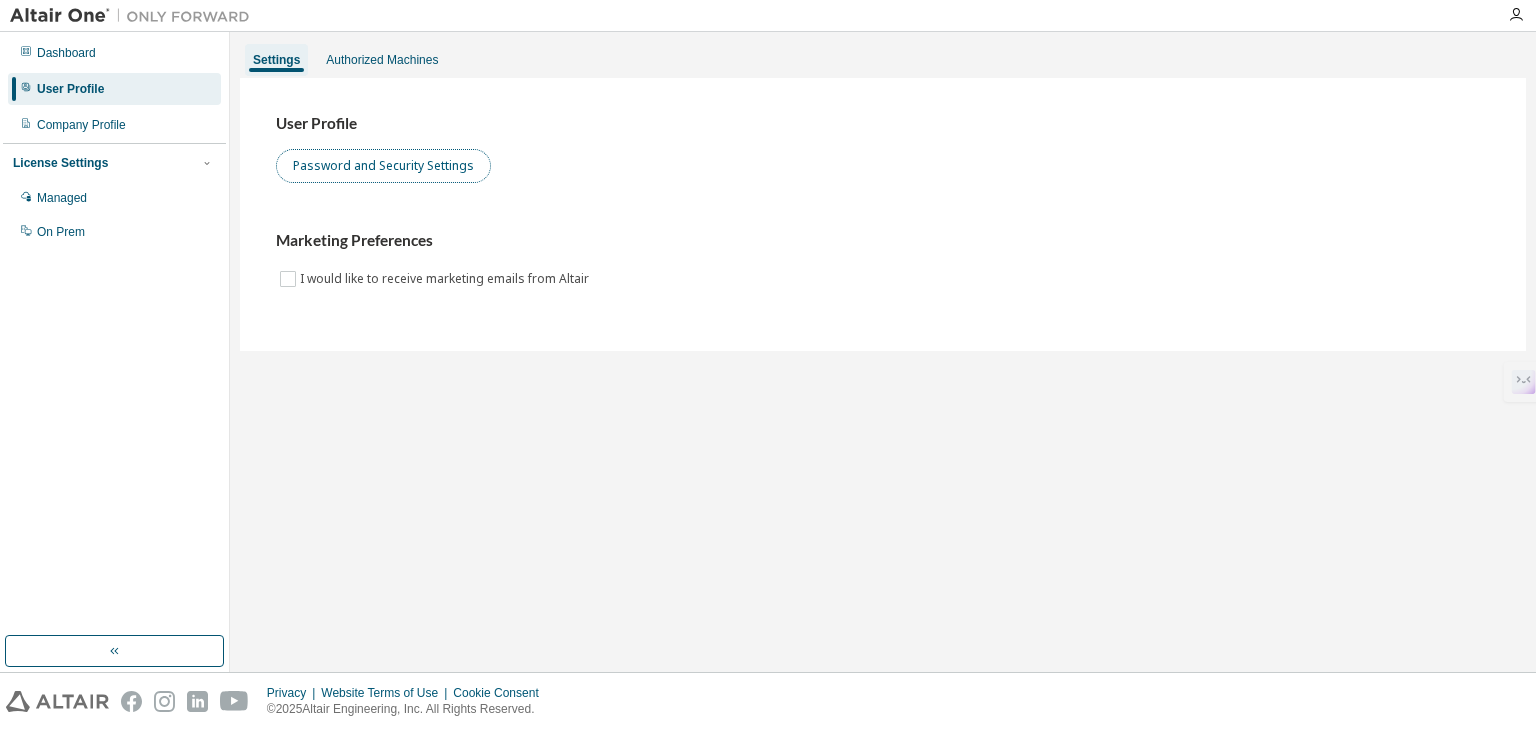 click on "Password and Security Settings" at bounding box center (383, 166) 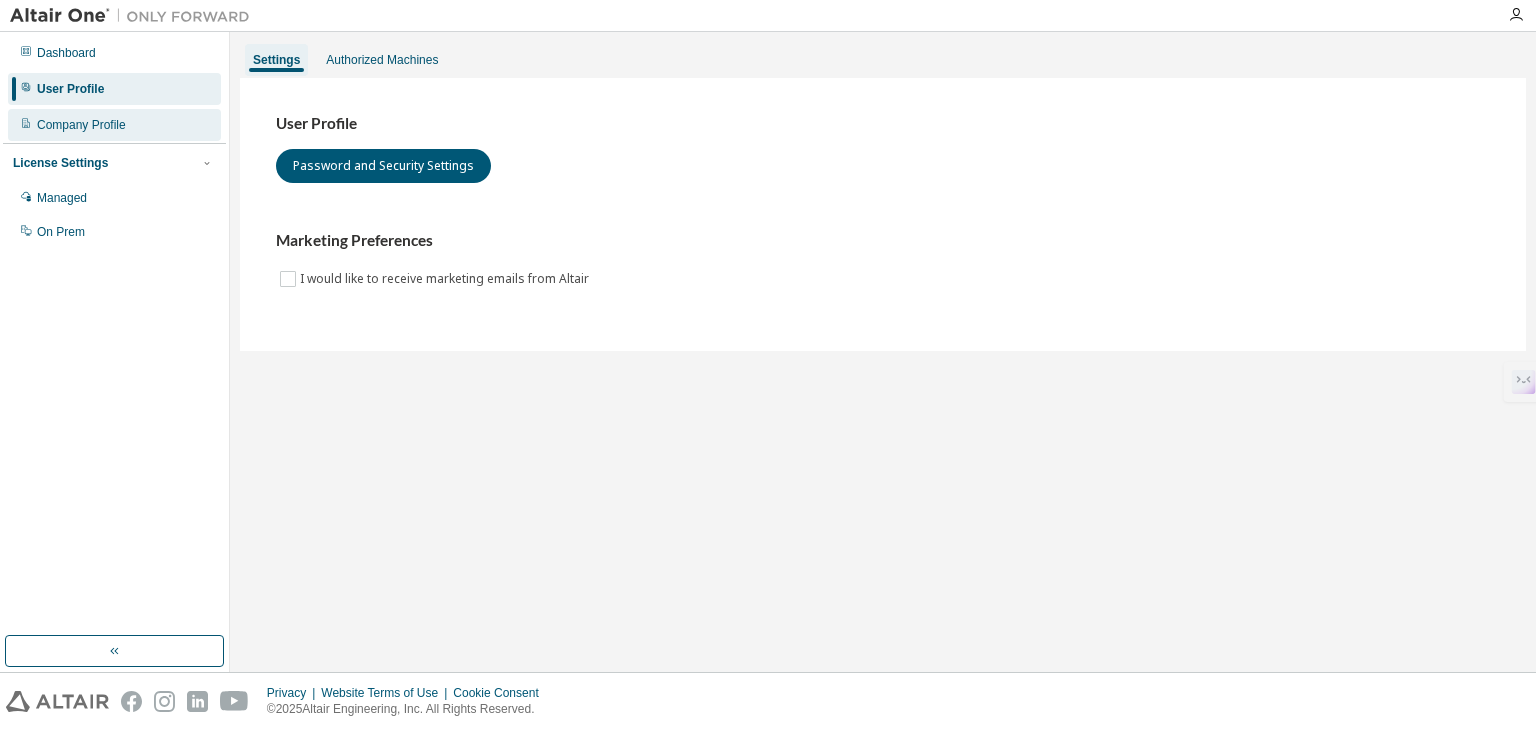 click on "Company Profile" at bounding box center [81, 125] 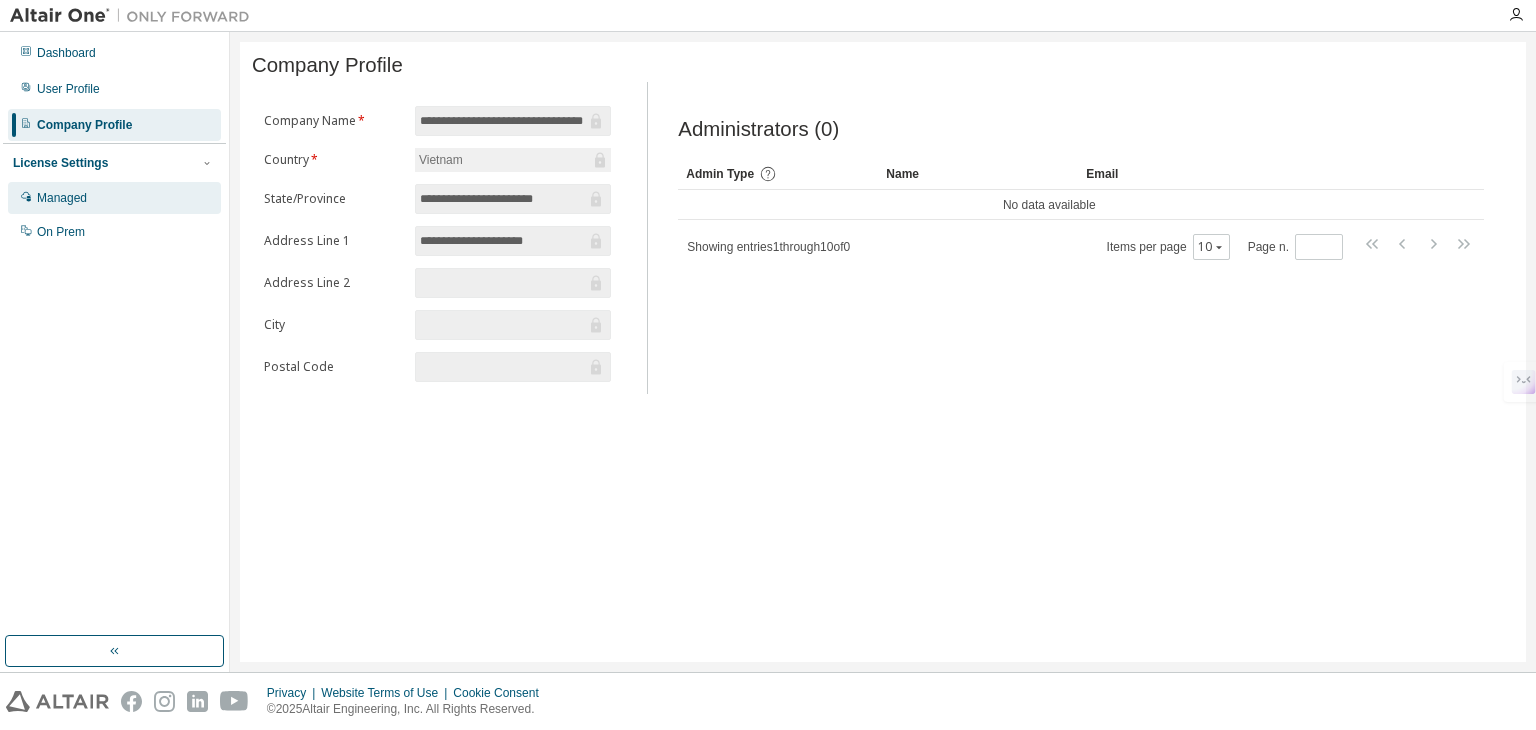 drag, startPoint x: 101, startPoint y: 214, endPoint x: 105, endPoint y: 203, distance: 11.7046995 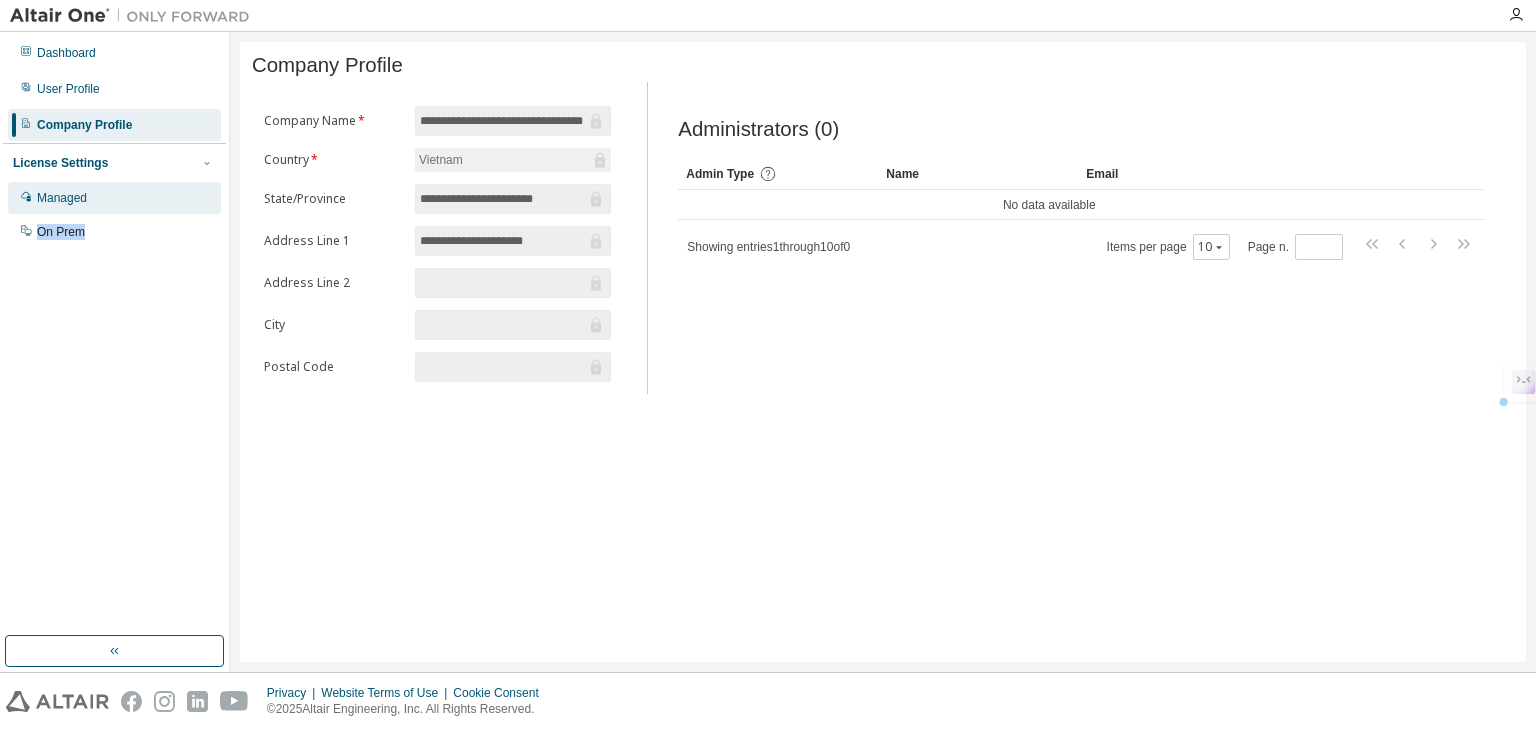 click on "Managed" at bounding box center (114, 198) 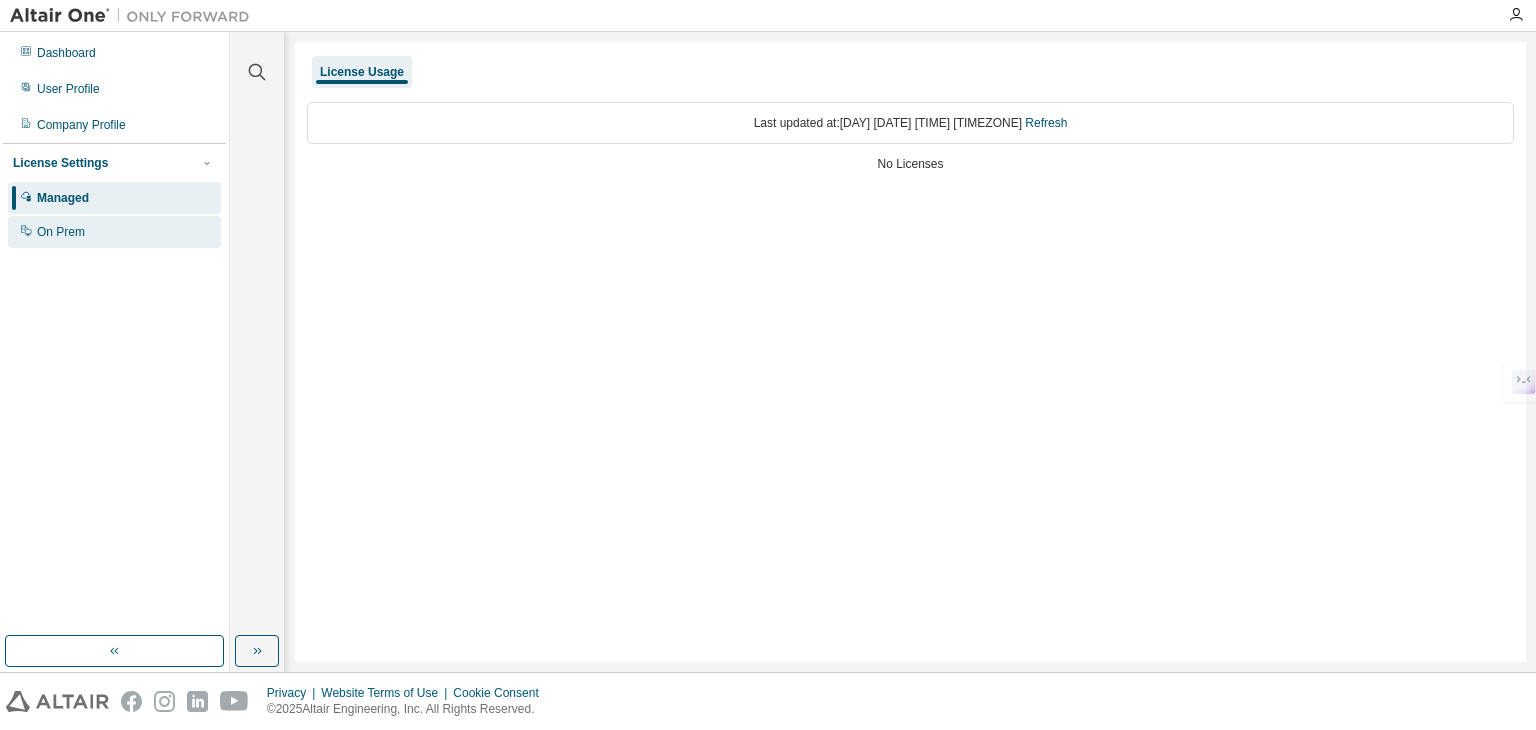 click on "On Prem" at bounding box center (61, 232) 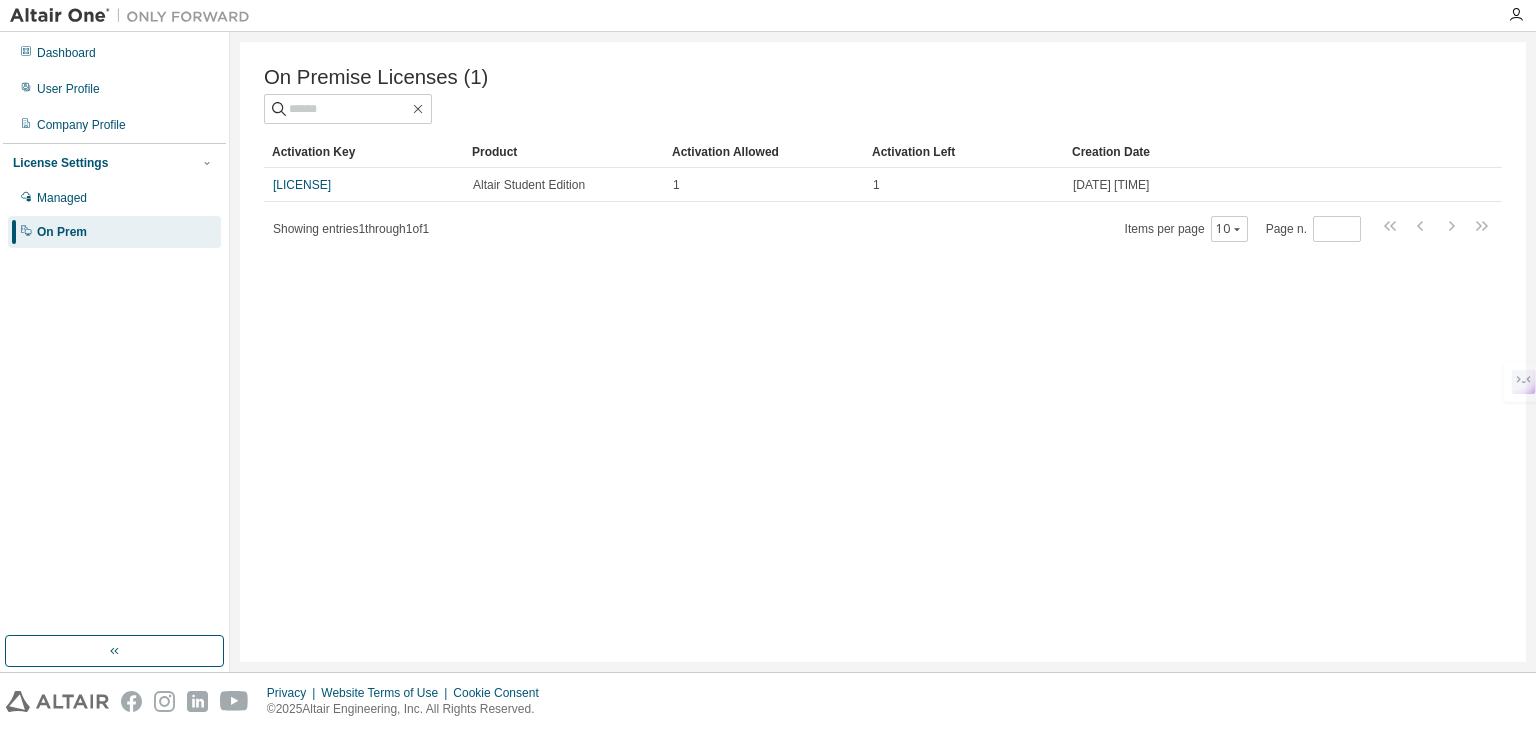 drag, startPoint x: 336, startPoint y: 189, endPoint x: 305, endPoint y: 285, distance: 100.88112 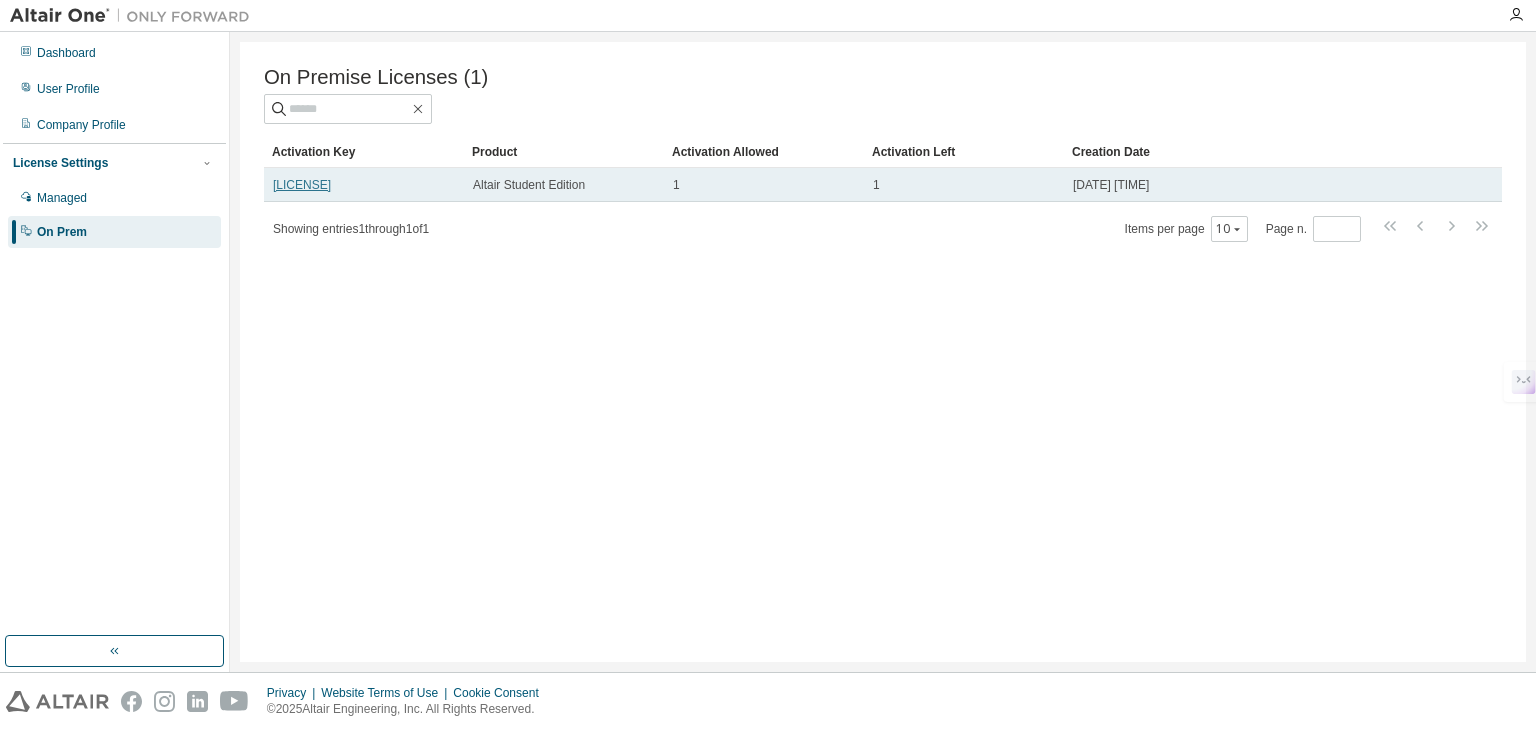 click on "L3QOG-UQQ61-3AH7Q-XHSSE" at bounding box center [302, 185] 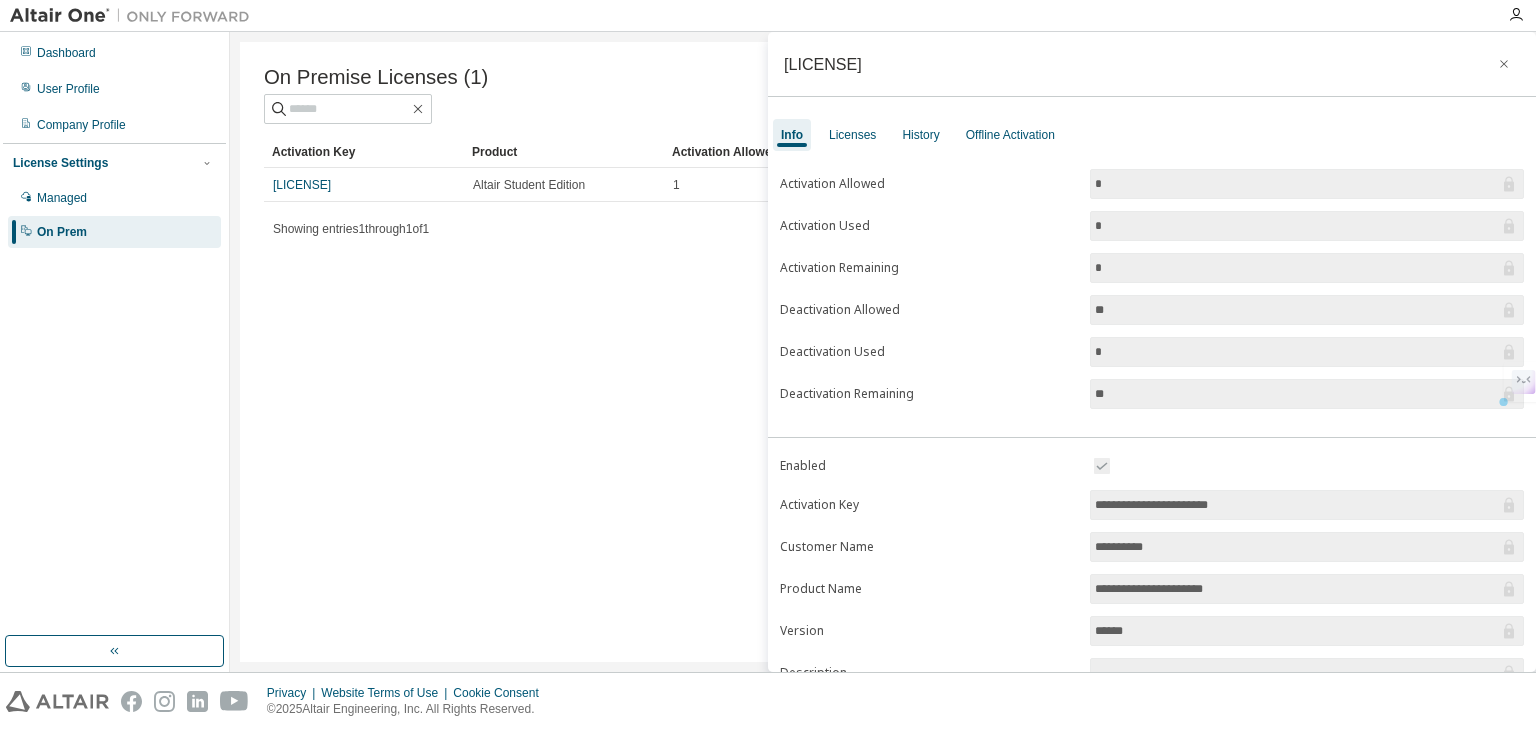 drag, startPoint x: 1107, startPoint y: 501, endPoint x: 1021, endPoint y: 493, distance: 86.37129 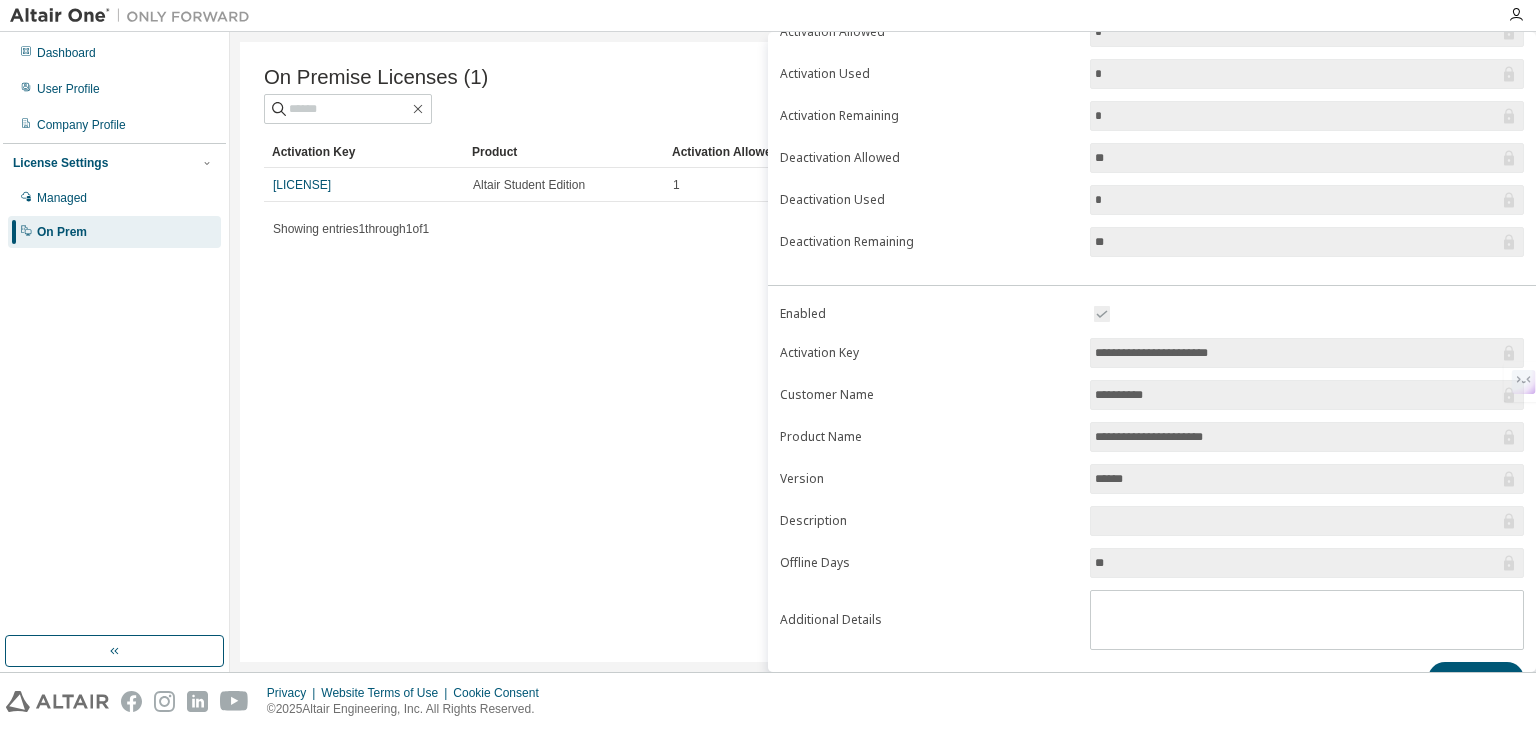 scroll, scrollTop: 186, scrollLeft: 0, axis: vertical 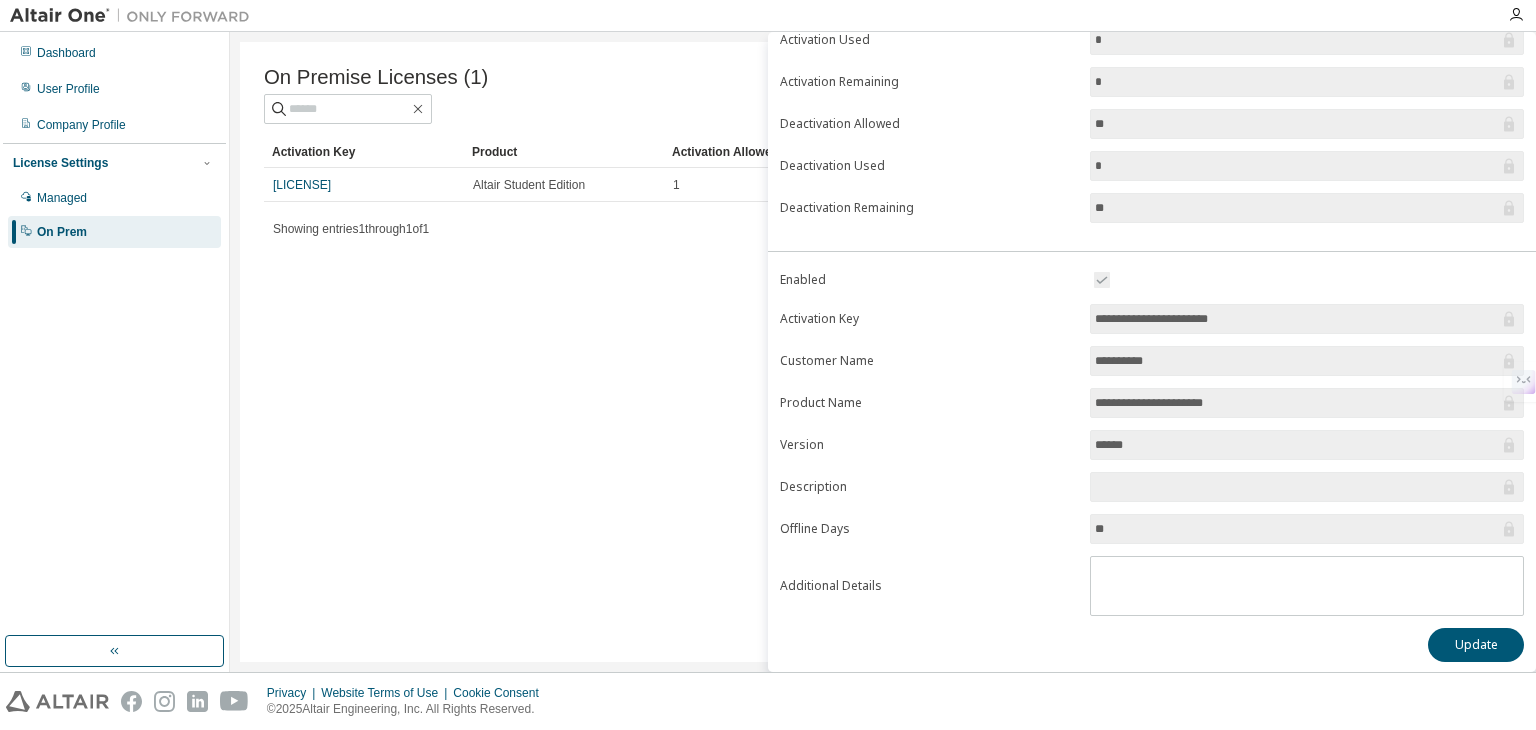 drag, startPoint x: 1132, startPoint y: 513, endPoint x: 1114, endPoint y: 522, distance: 20.12461 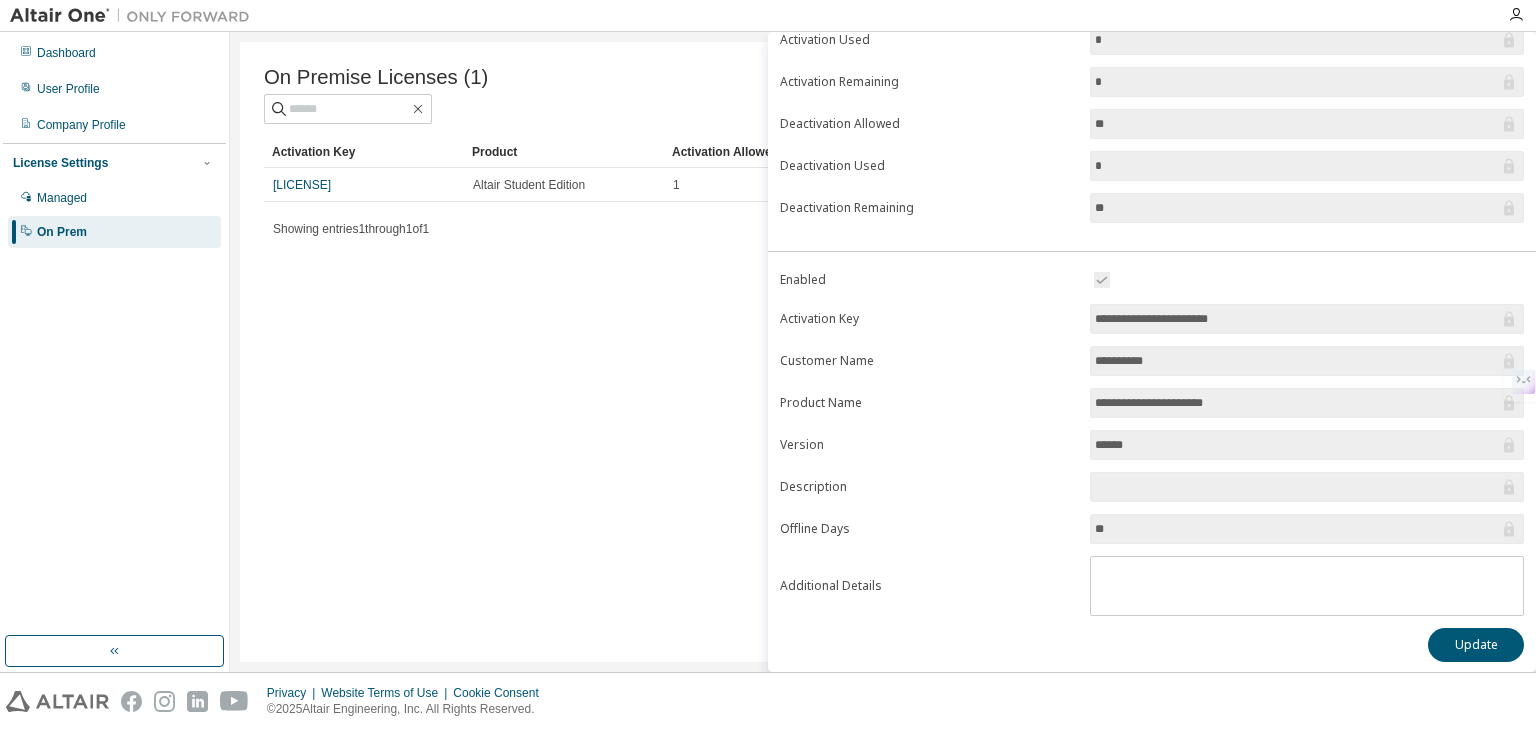 click on "**********" at bounding box center (1152, 442) 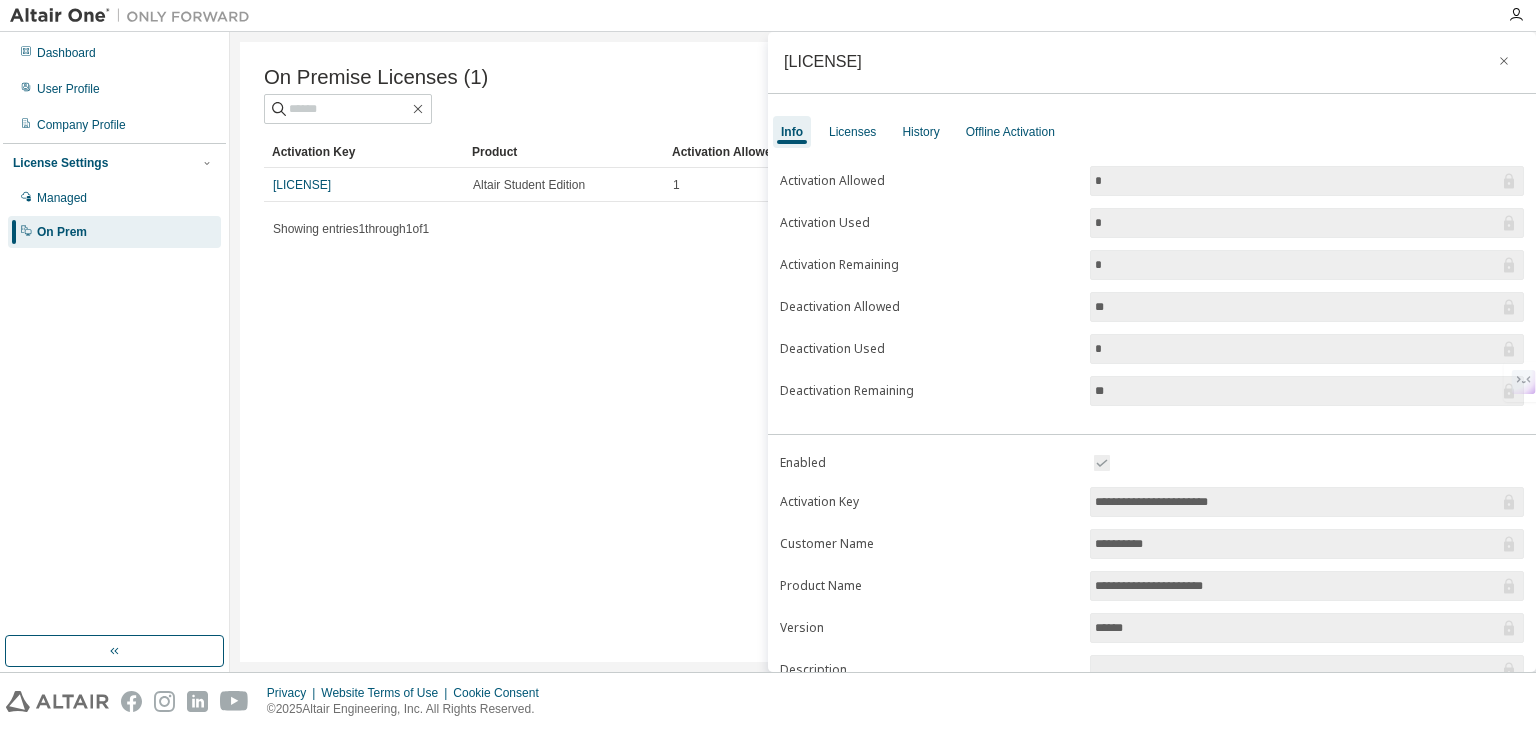 scroll, scrollTop: 0, scrollLeft: 0, axis: both 